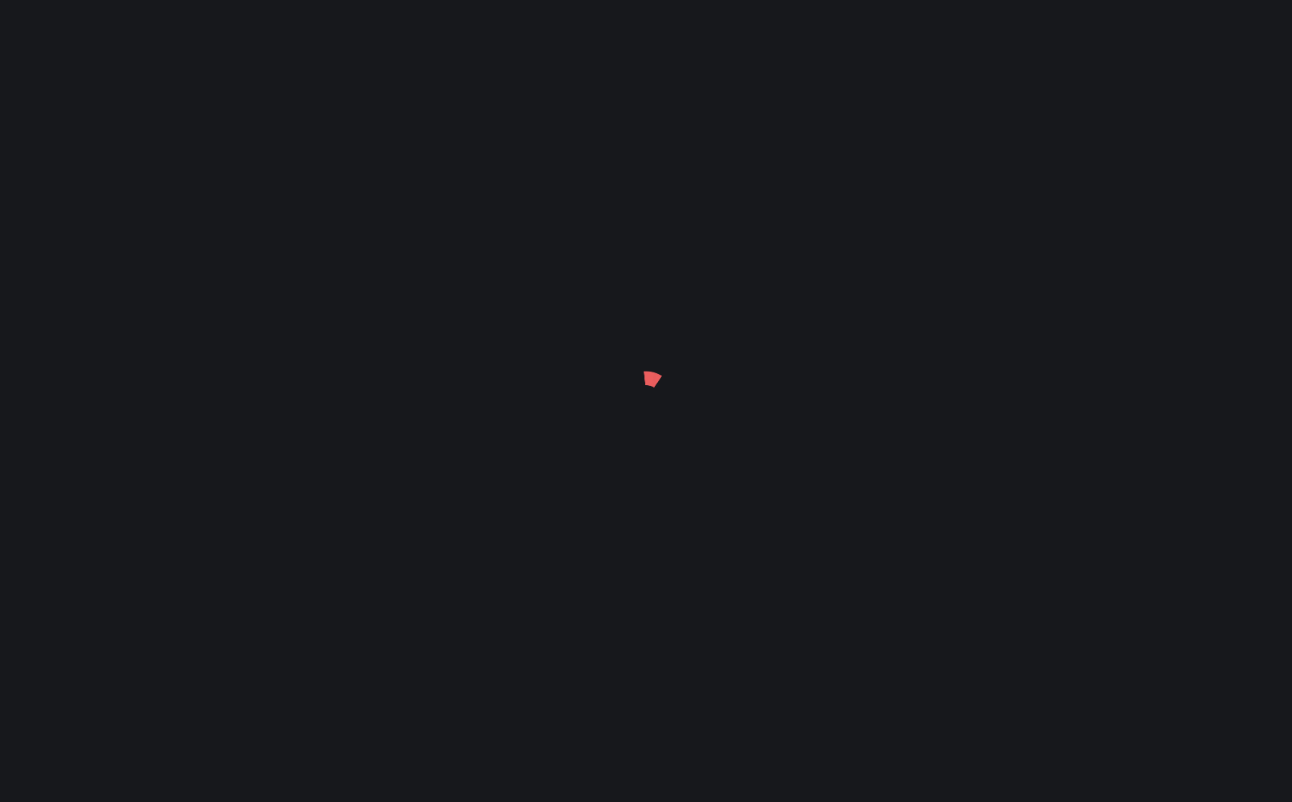 scroll, scrollTop: 0, scrollLeft: 0, axis: both 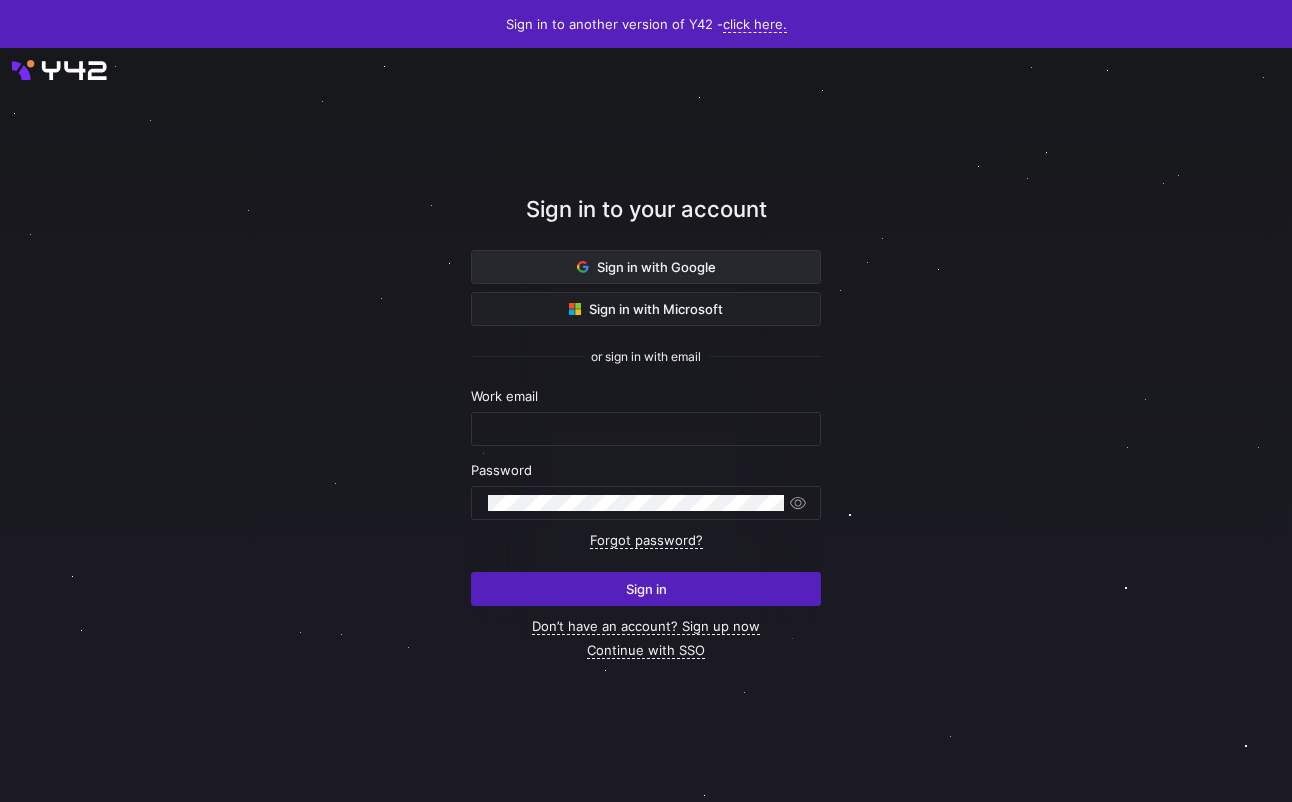 click on "Sign in with Google" at bounding box center (646, 267) 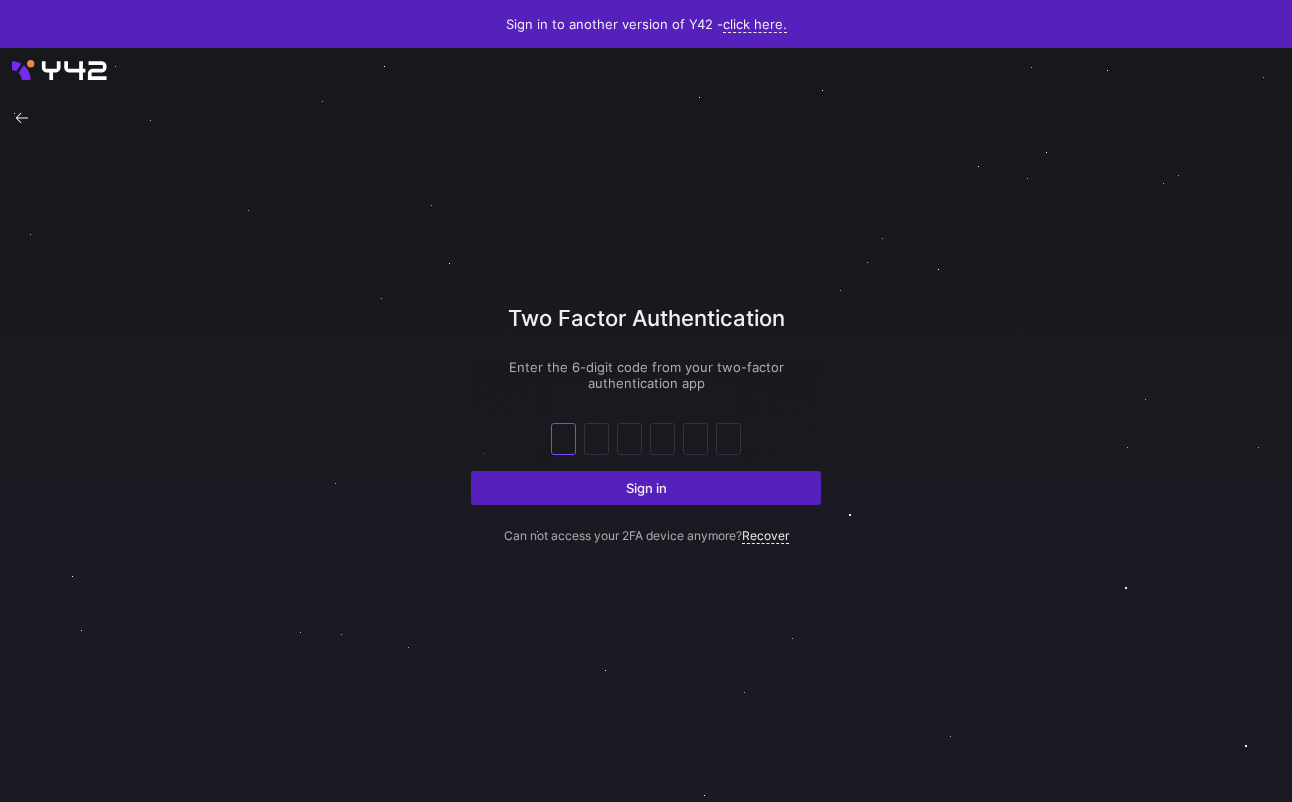 scroll, scrollTop: 0, scrollLeft: 0, axis: both 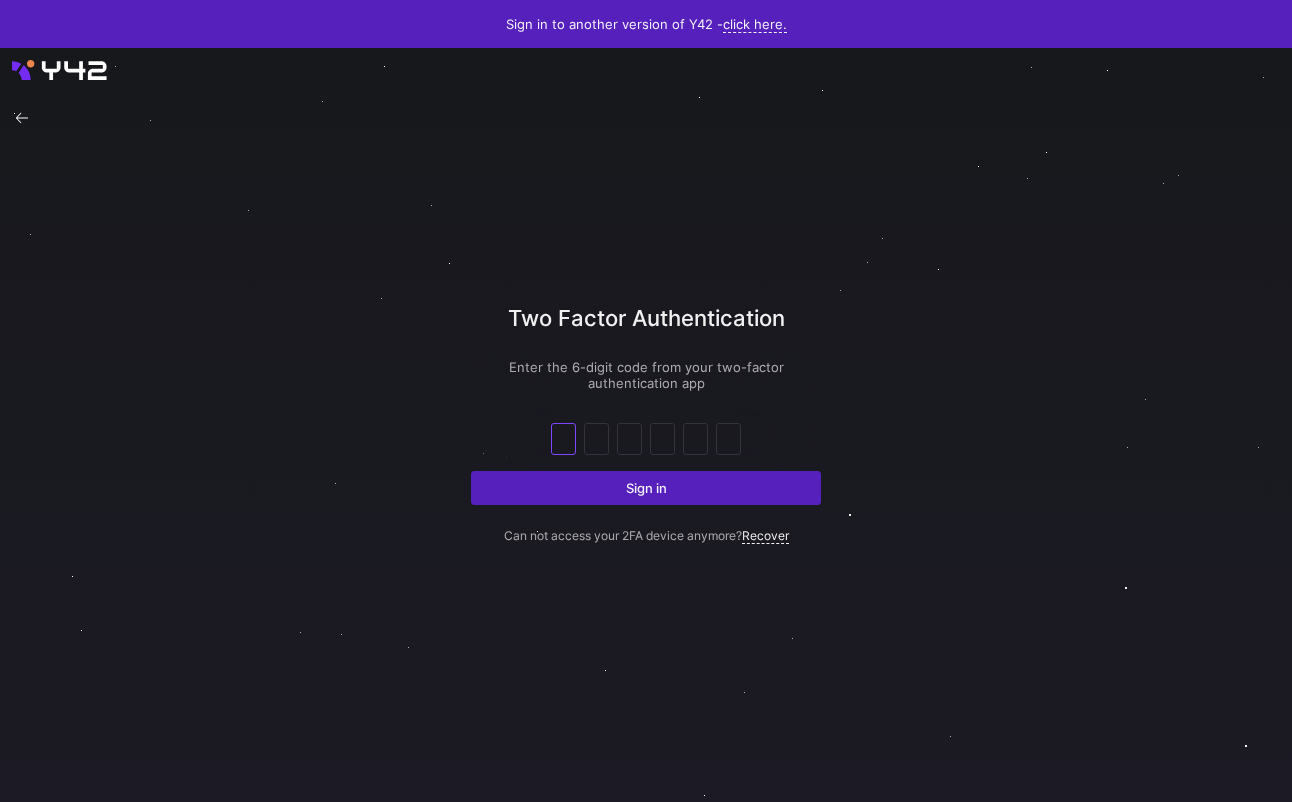 type on "8" 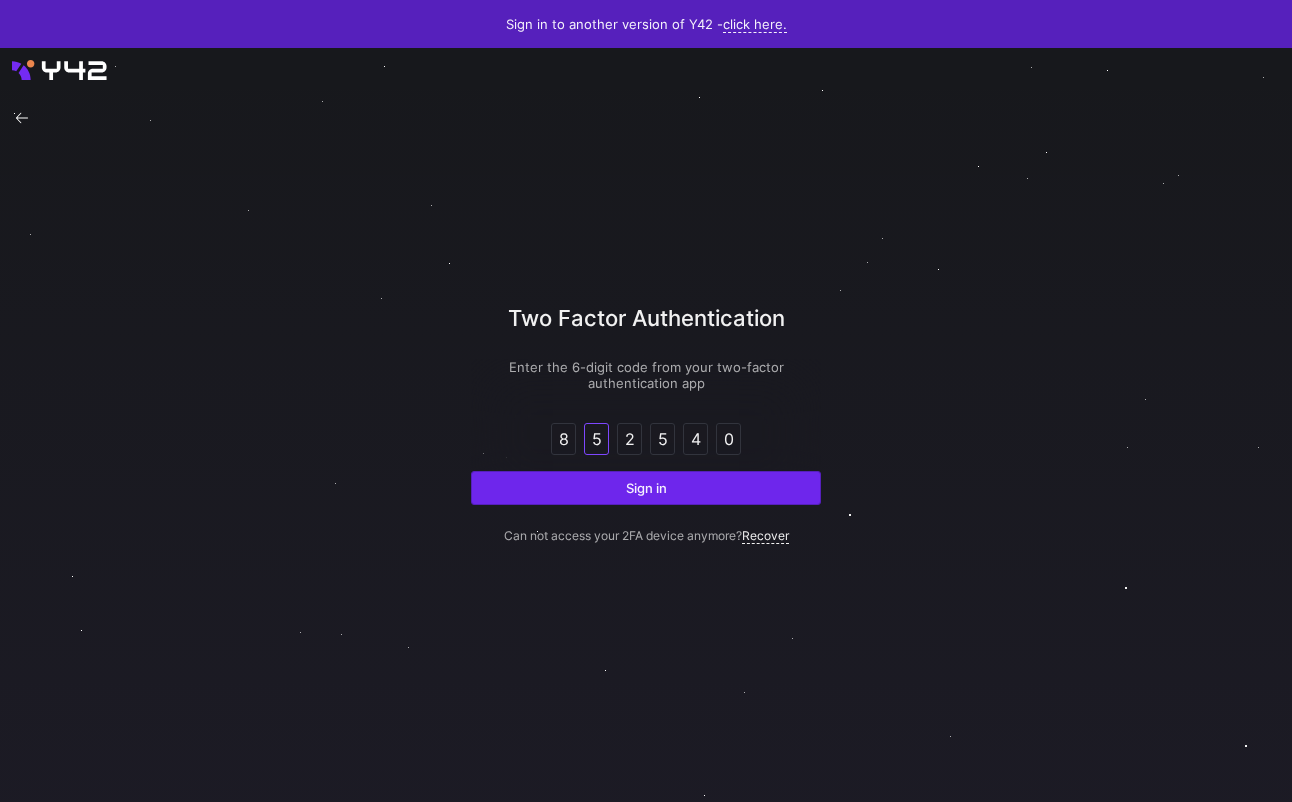 click at bounding box center [646, 488] 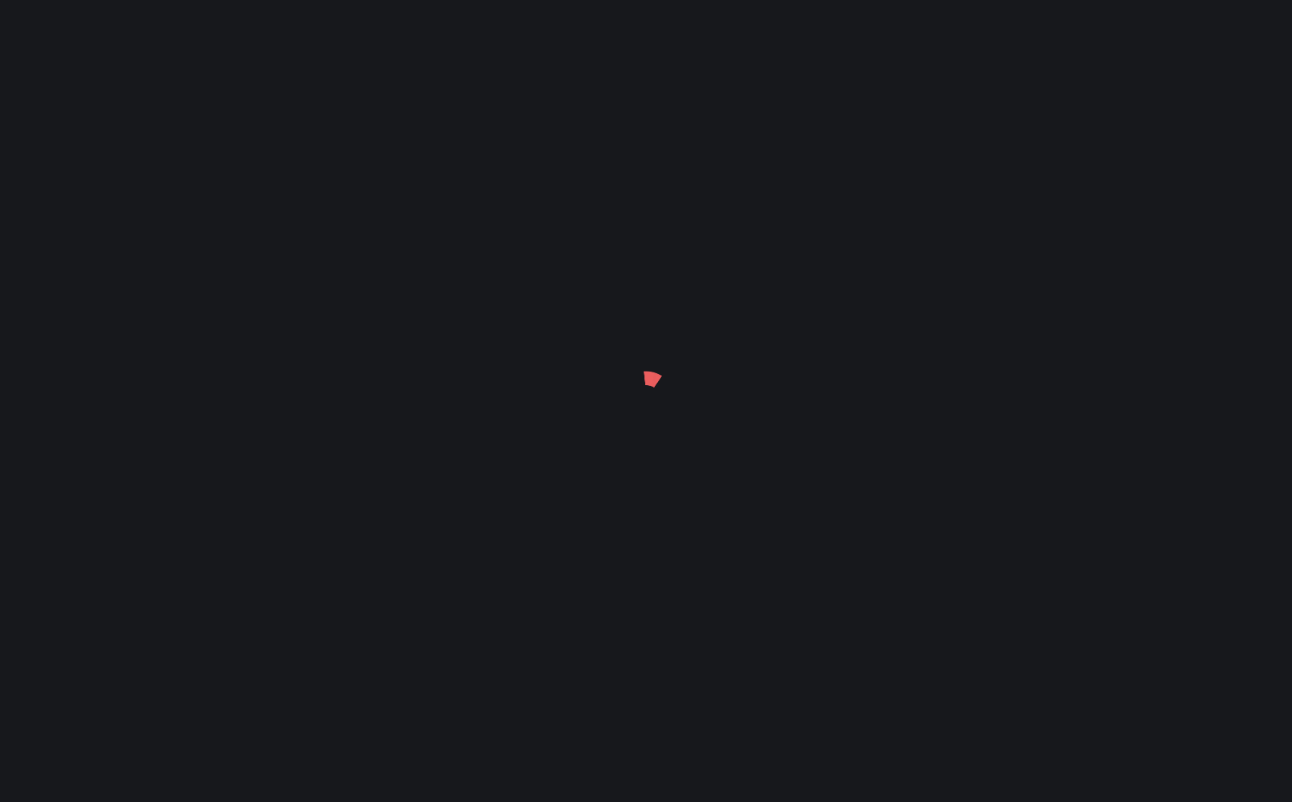 scroll, scrollTop: 0, scrollLeft: 0, axis: both 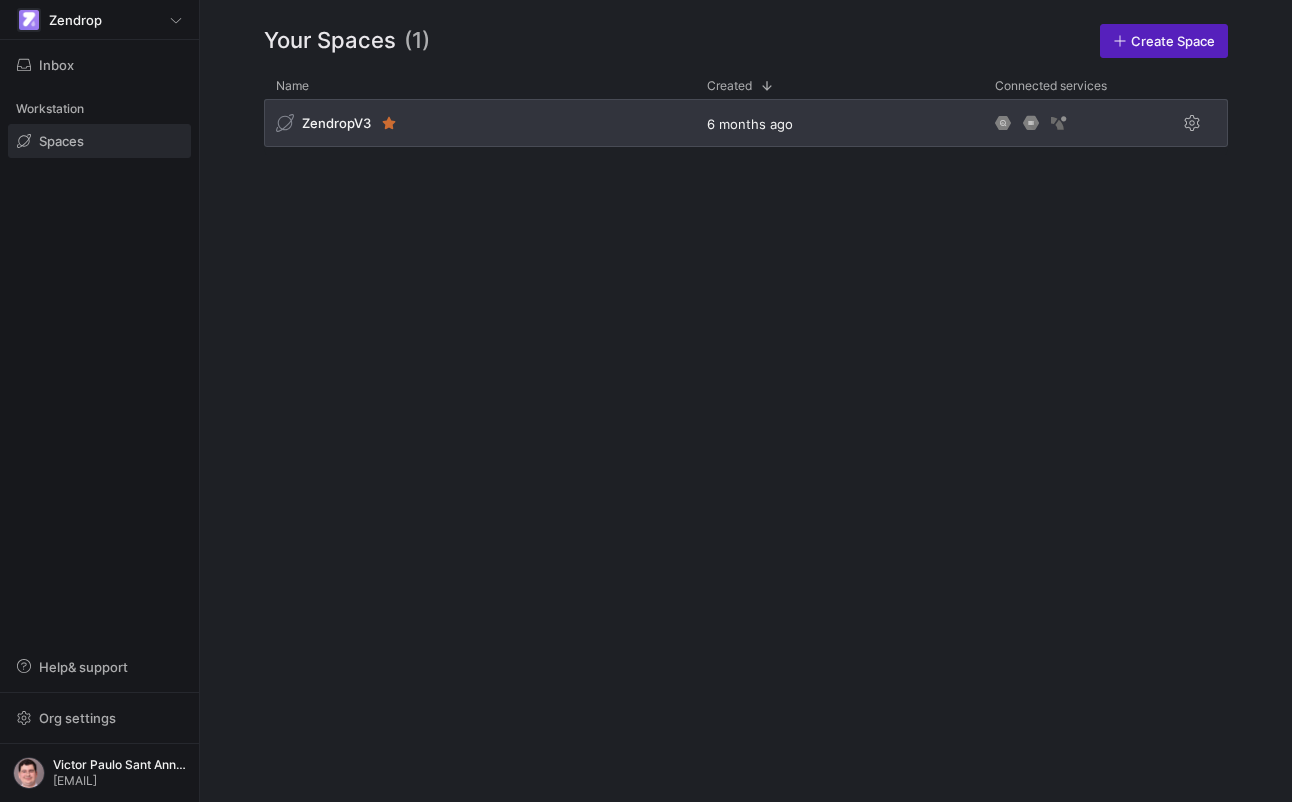 click on "ZendropV3" at bounding box center (479, 123) 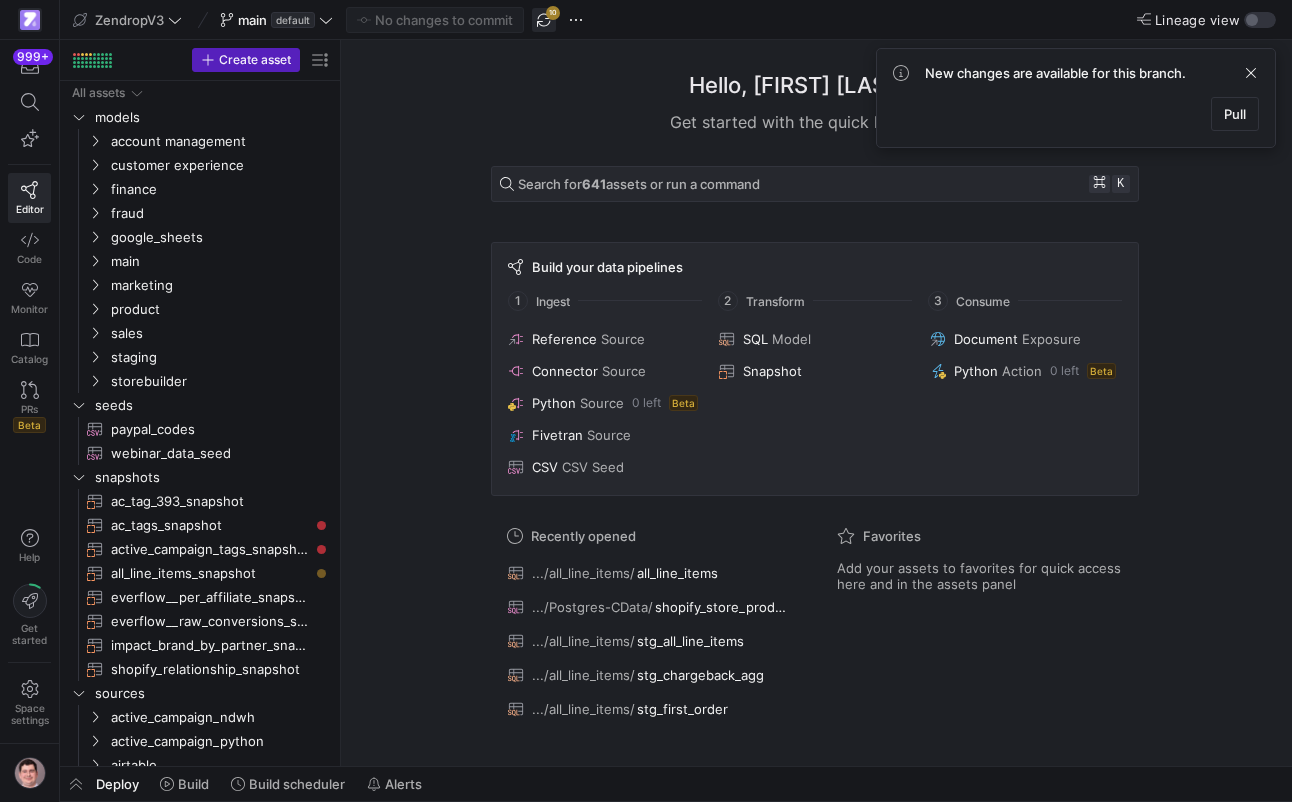 click at bounding box center [544, 20] 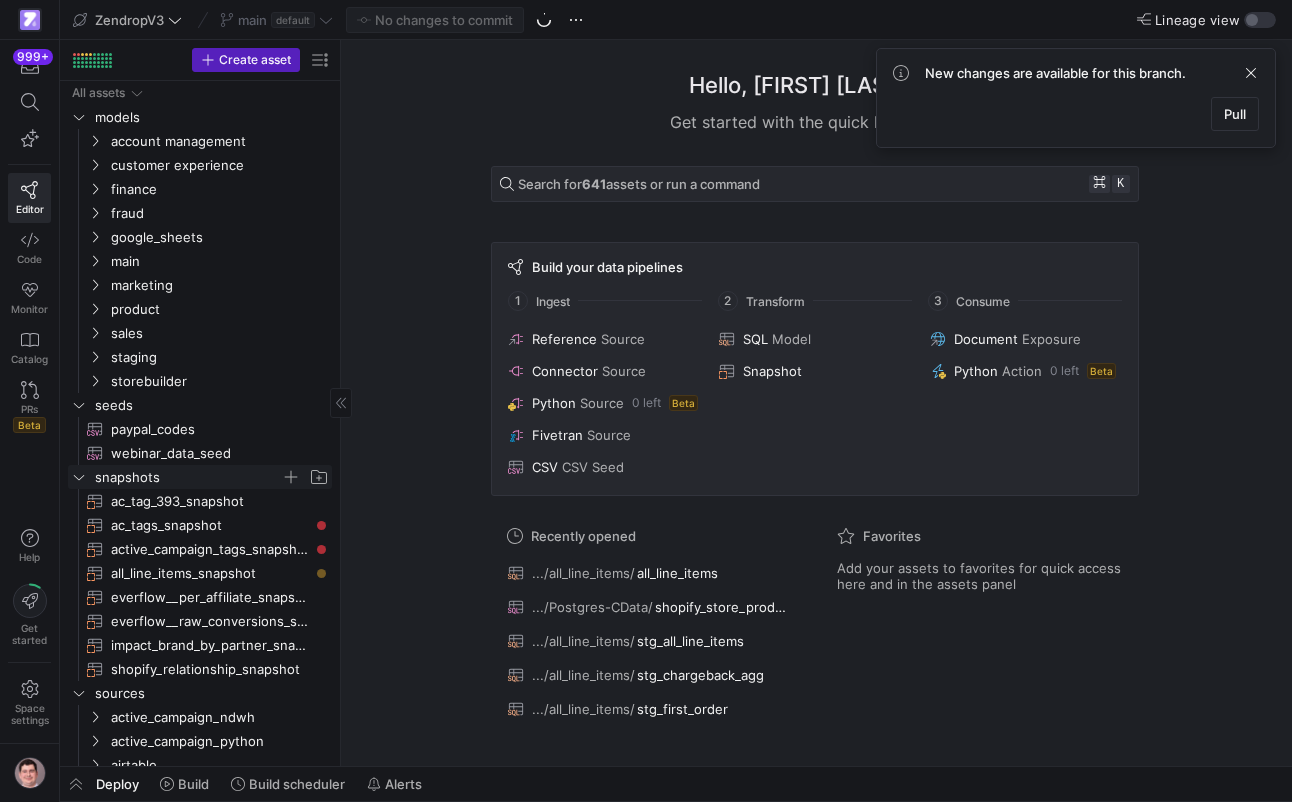 scroll, scrollTop: 143, scrollLeft: 0, axis: vertical 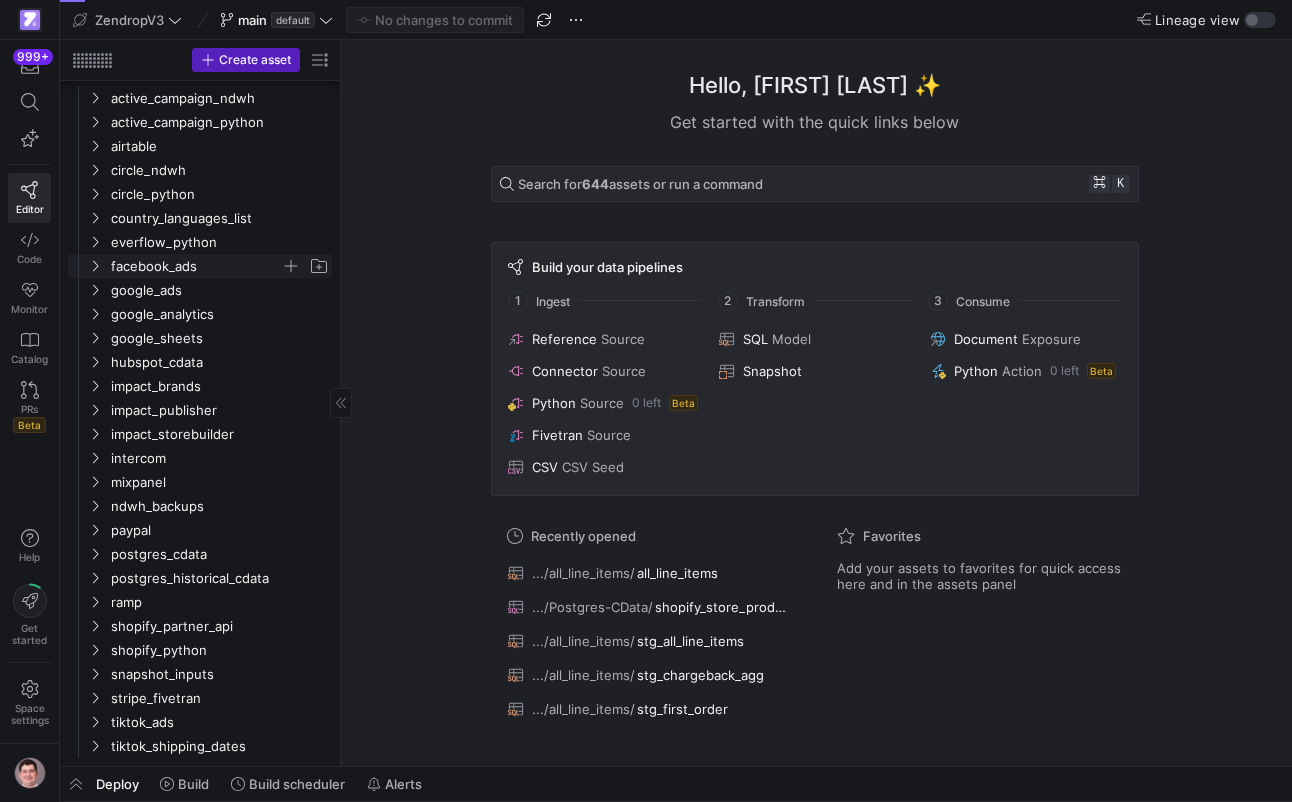 click on "facebook_ads" at bounding box center [196, 266] 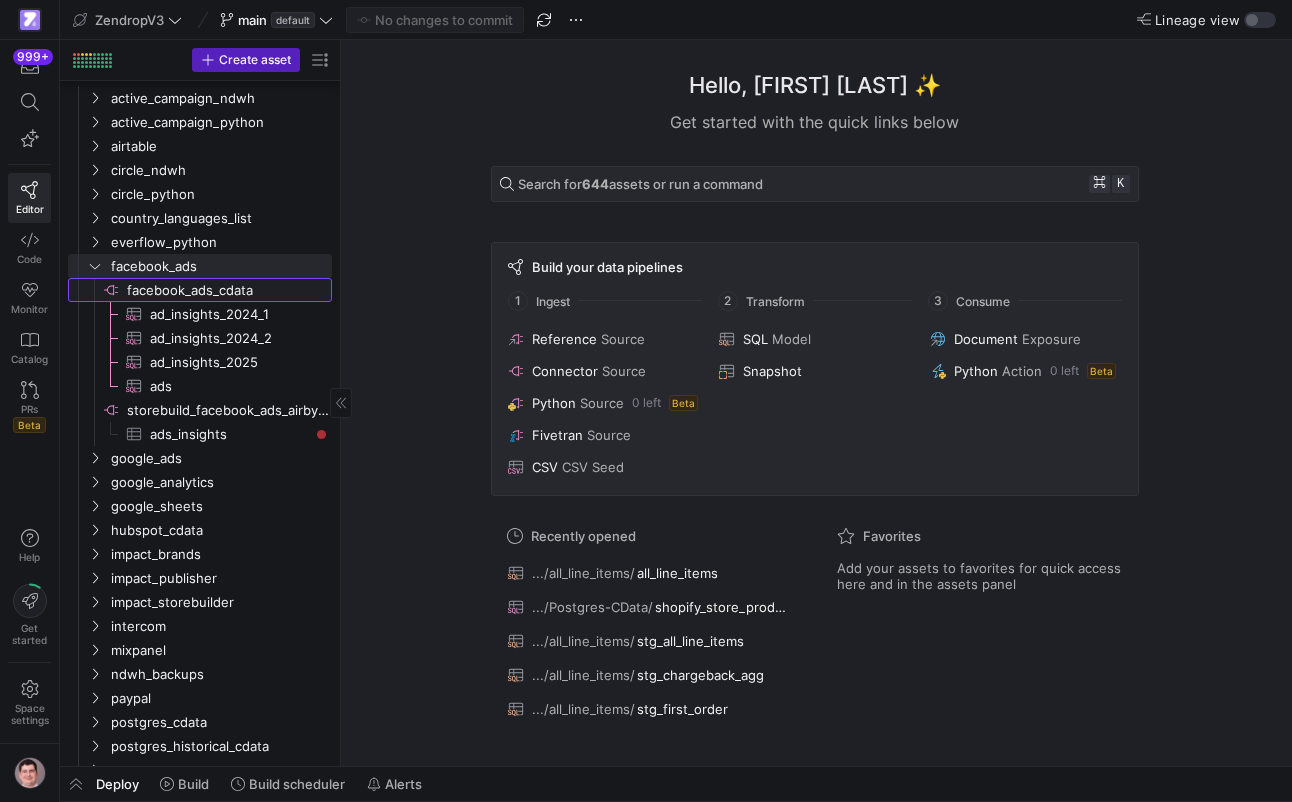 click on "facebook_ads_cdata​​​​​​​​" at bounding box center (228, 290) 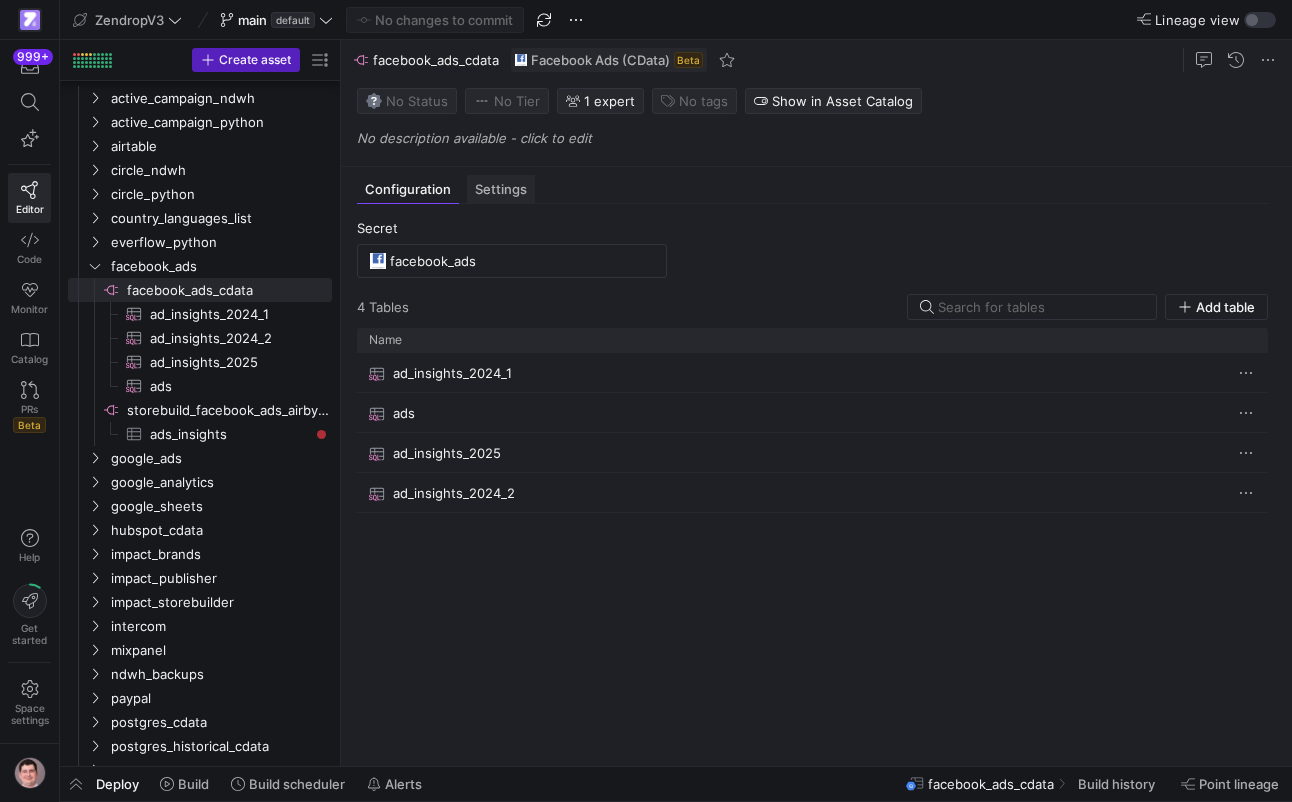 click on "Settings" at bounding box center (501, 189) 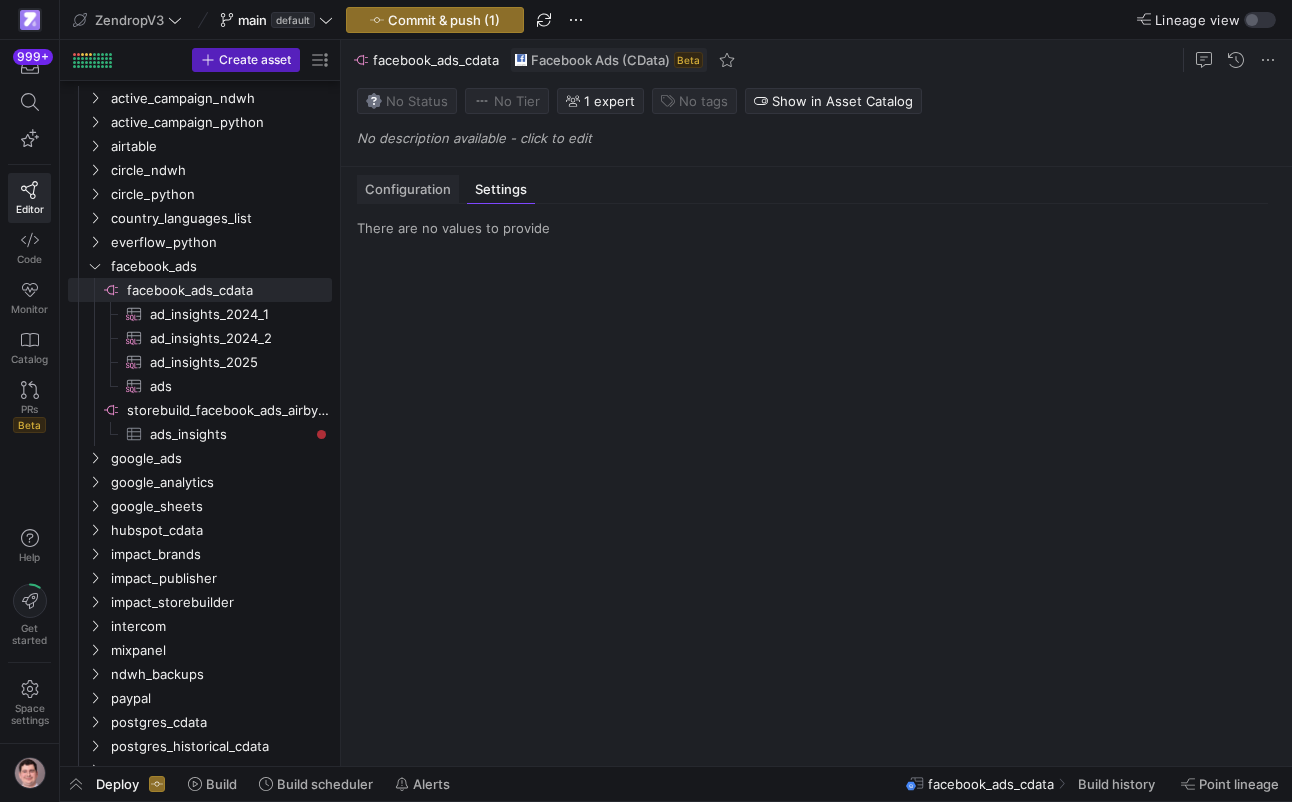 click on "Configuration" at bounding box center (408, 189) 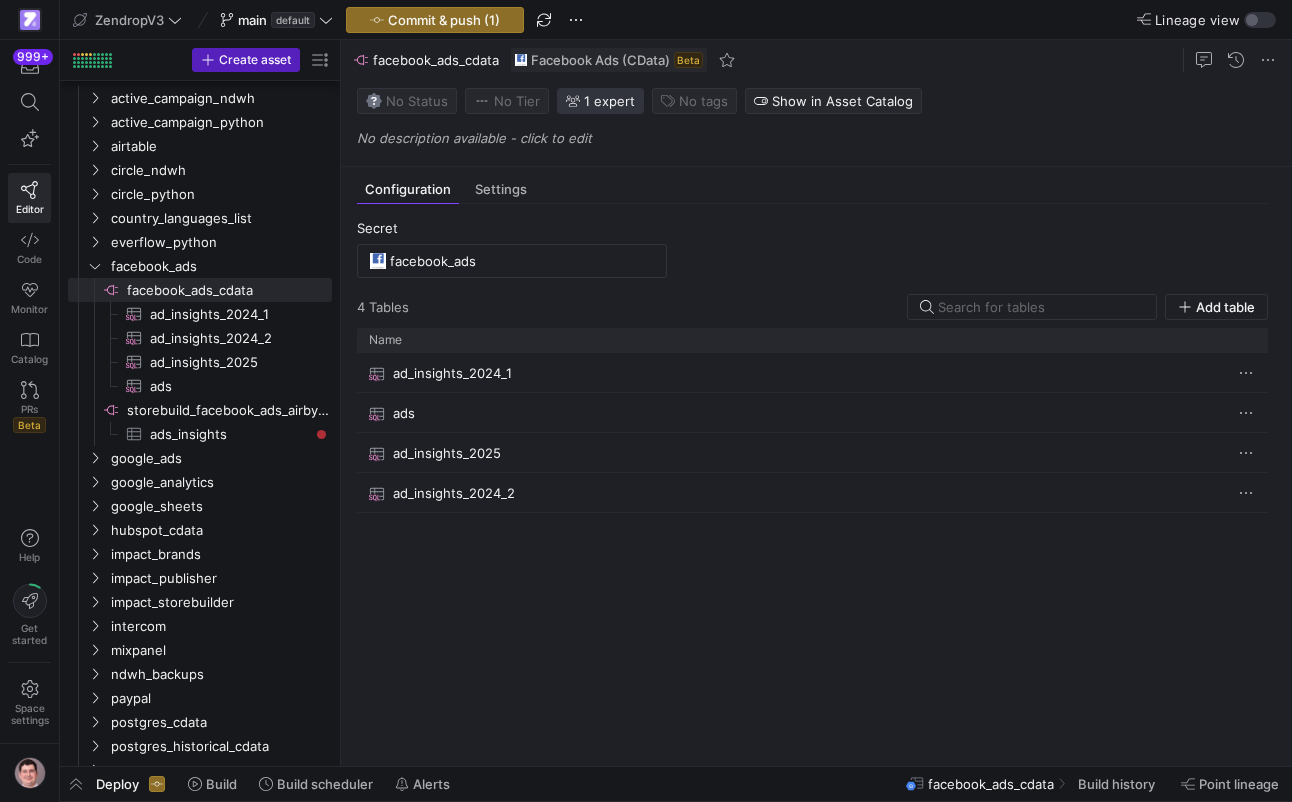 click on "1 expert" at bounding box center [600, 101] 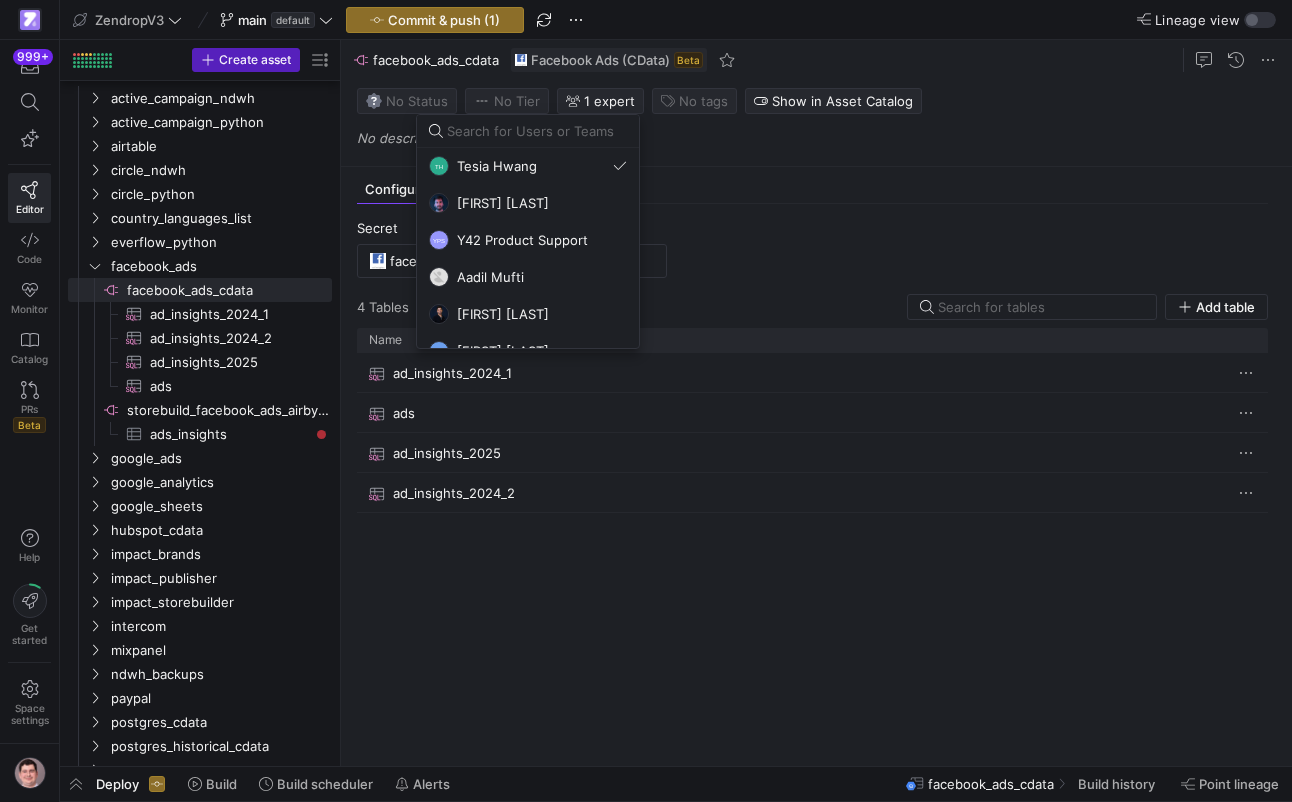 click at bounding box center [646, 401] 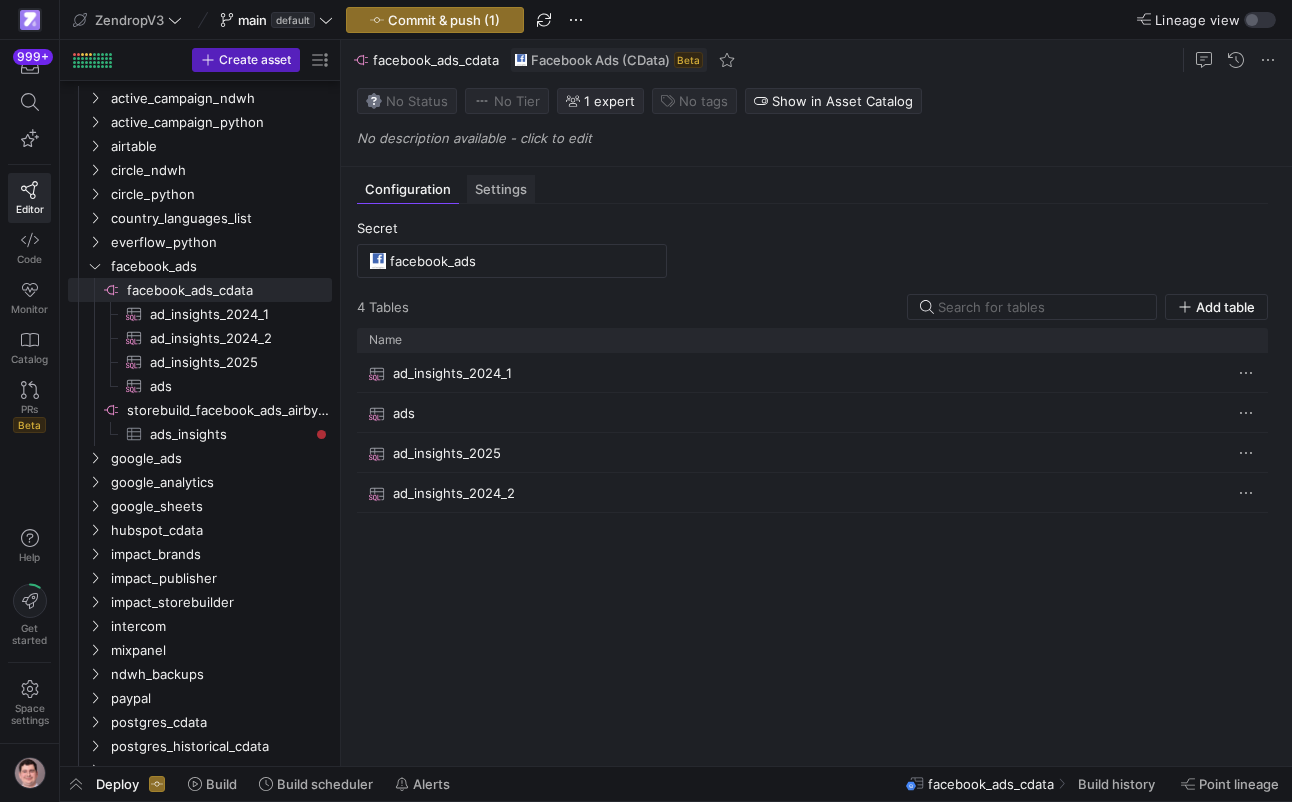 click on "Settings" at bounding box center [501, 189] 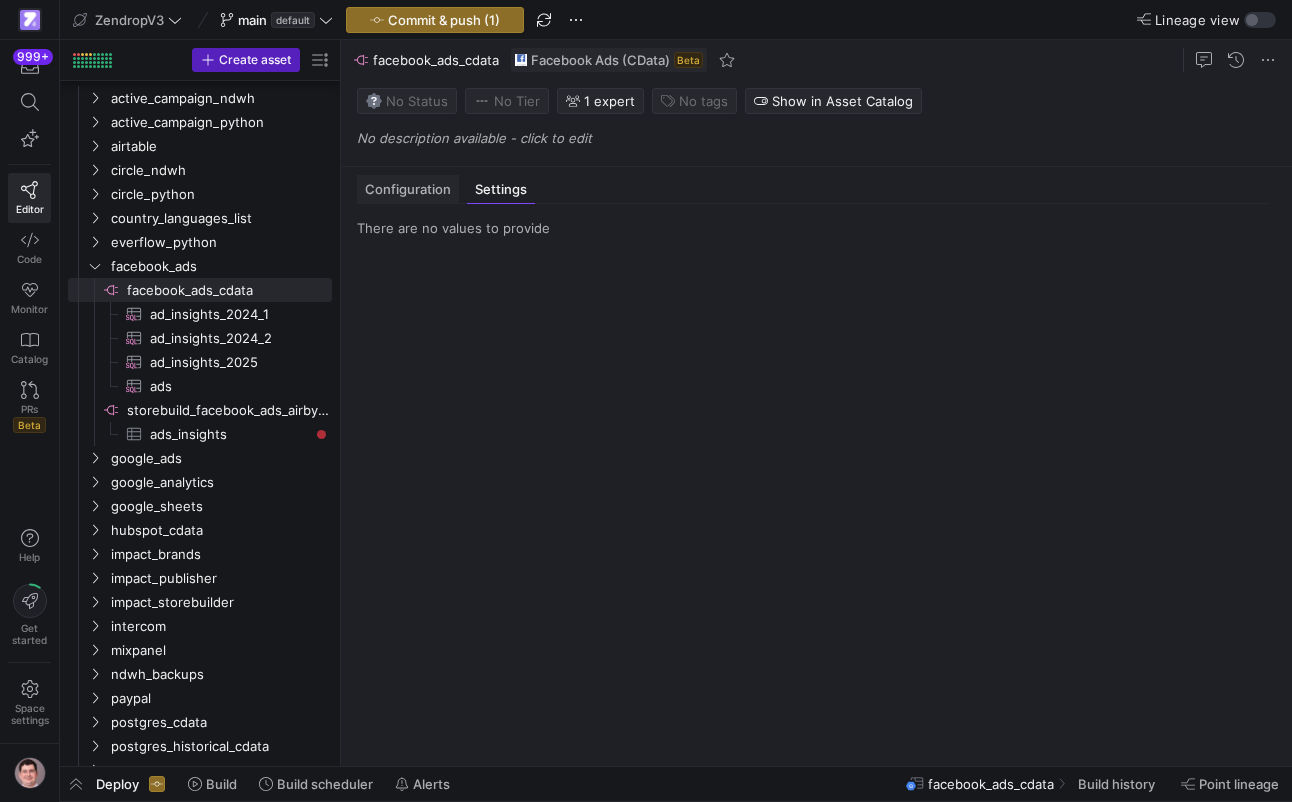click on "Configuration" at bounding box center (408, 189) 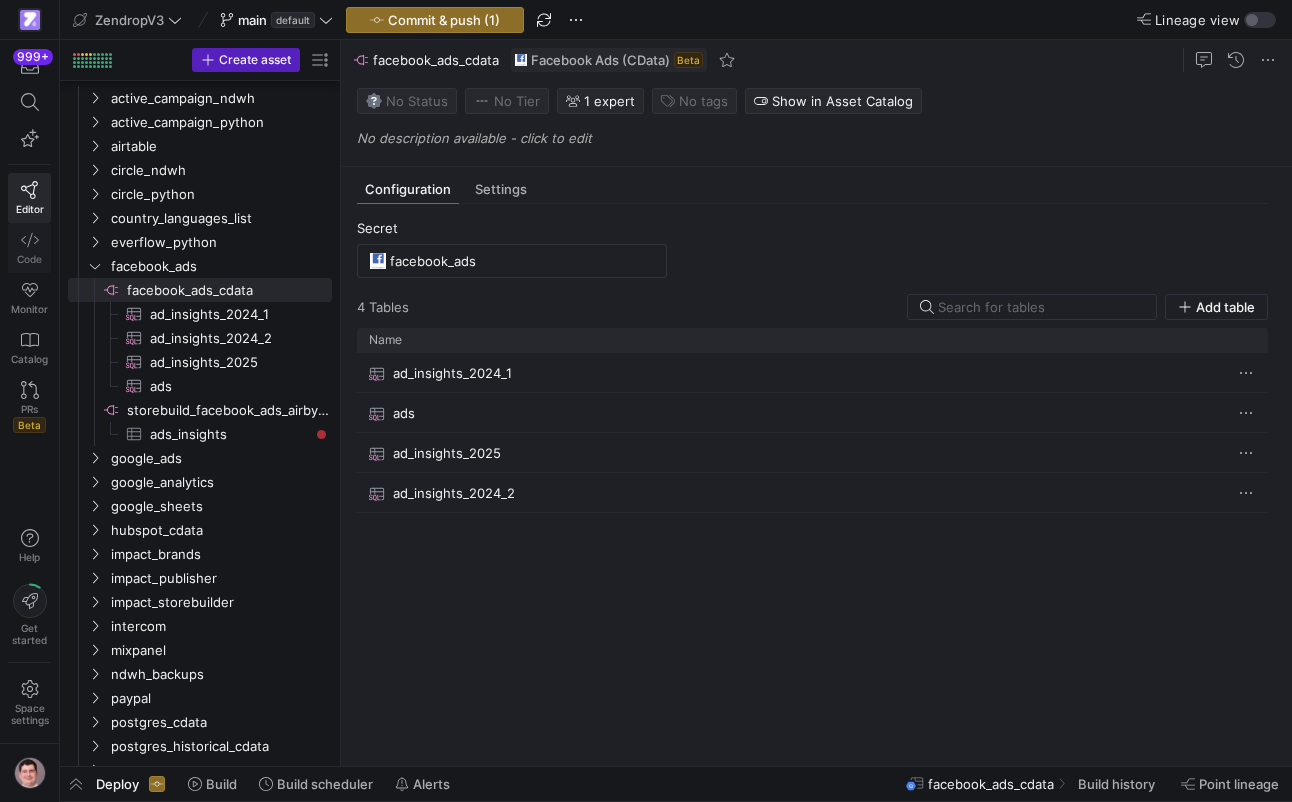 click on "Code" at bounding box center (29, 248) 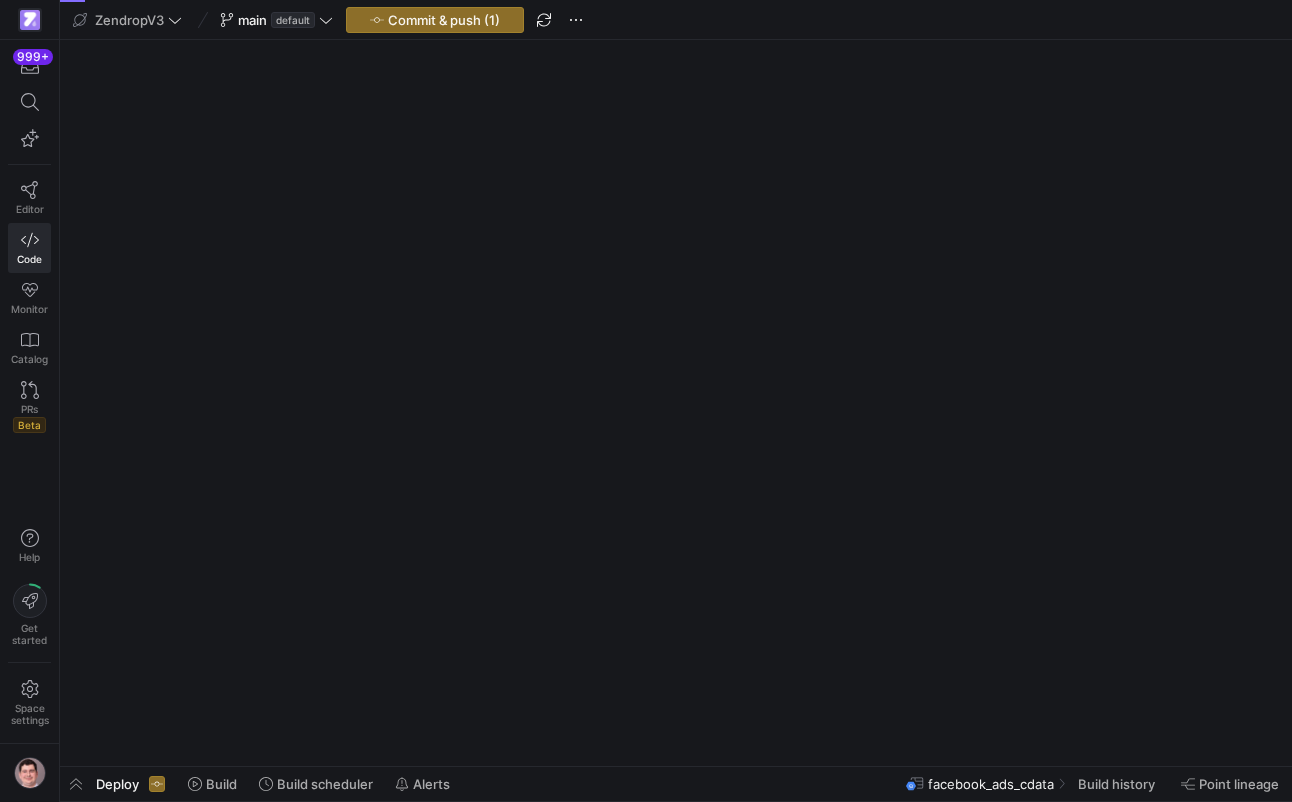 scroll, scrollTop: 0, scrollLeft: 0, axis: both 